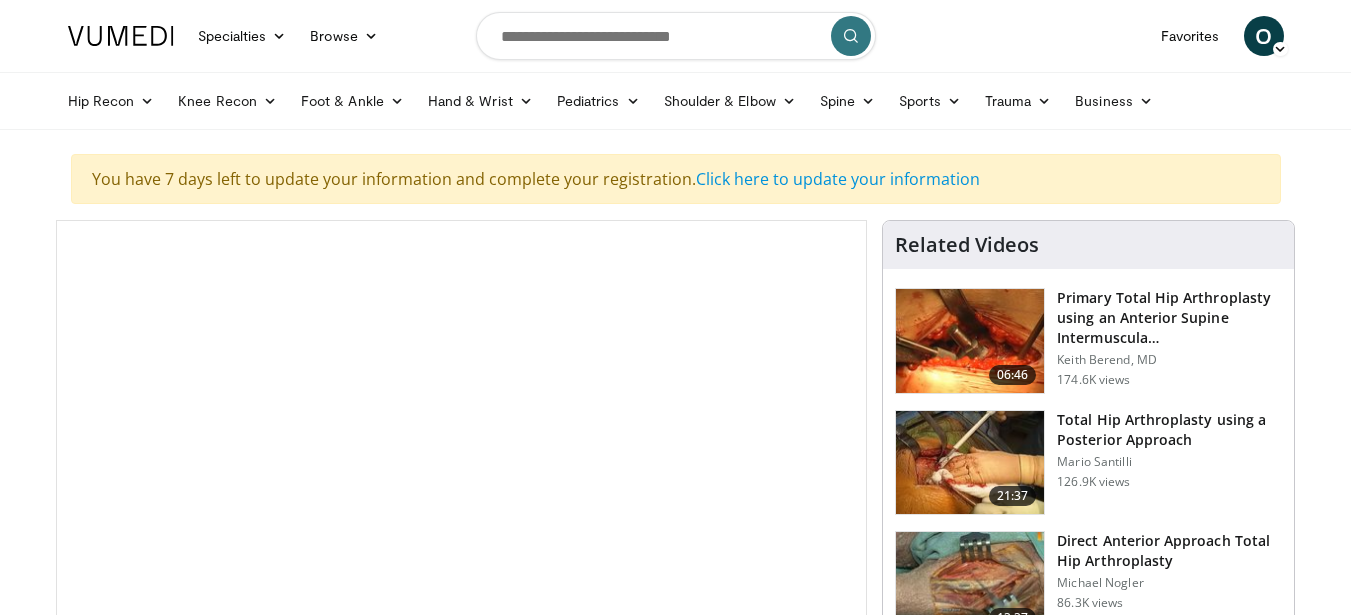 scroll, scrollTop: 0, scrollLeft: 0, axis: both 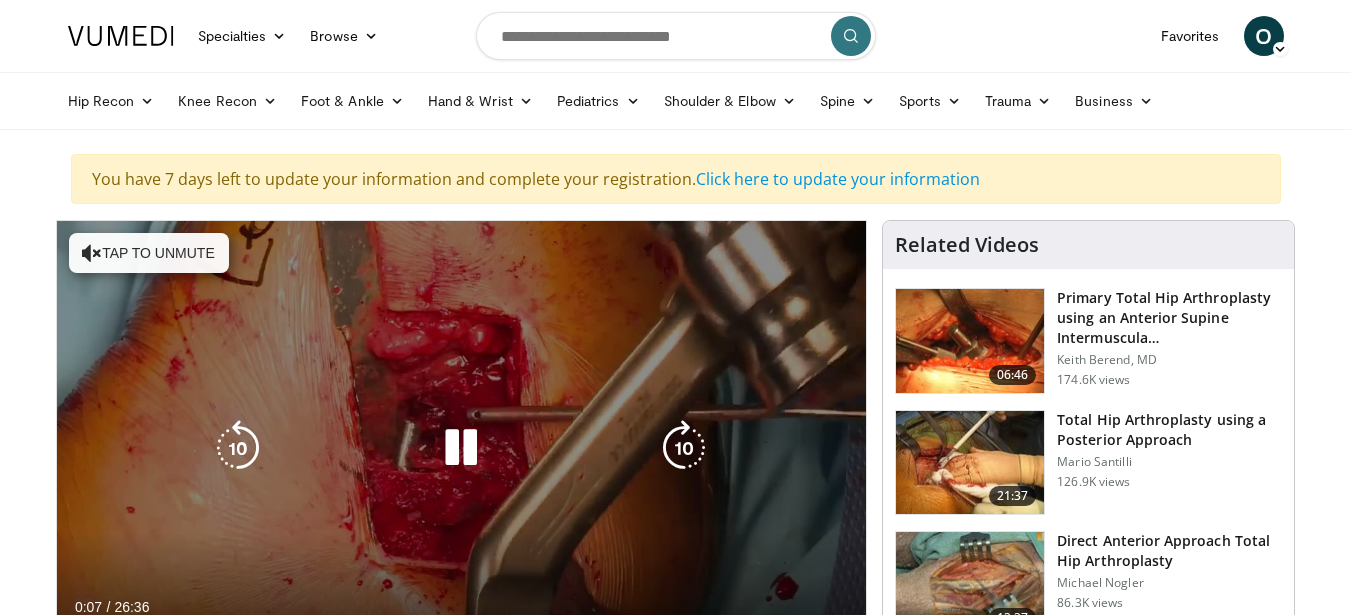 click at bounding box center [461, 448] 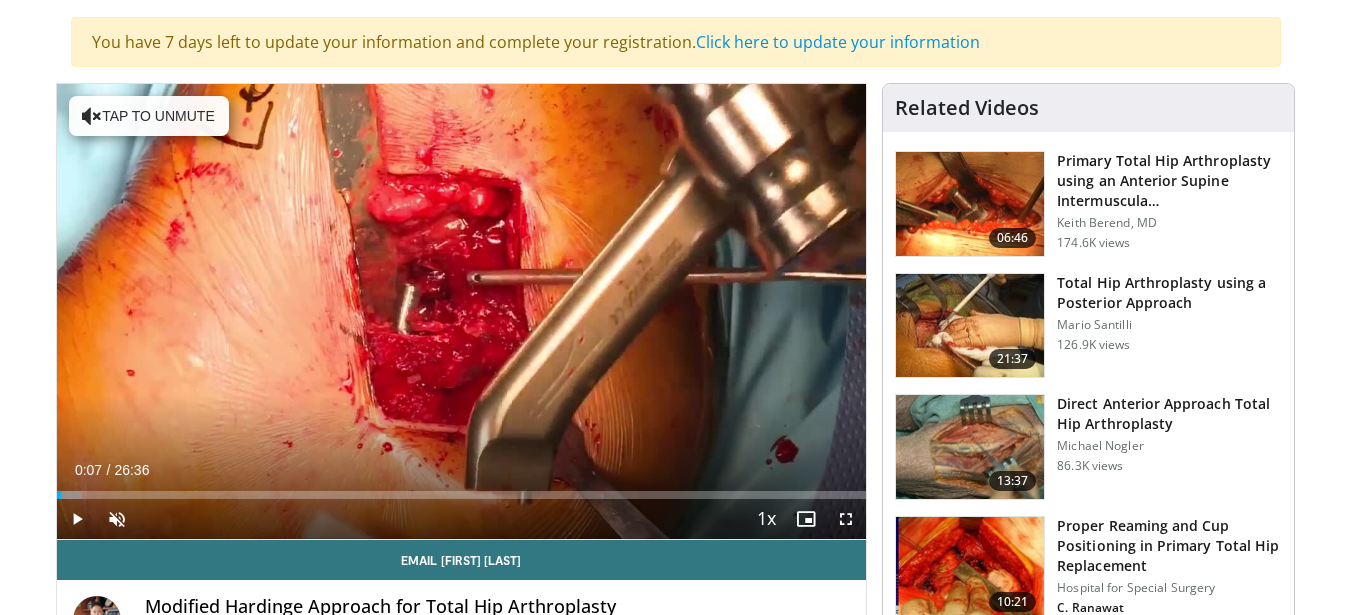 scroll, scrollTop: 142, scrollLeft: 0, axis: vertical 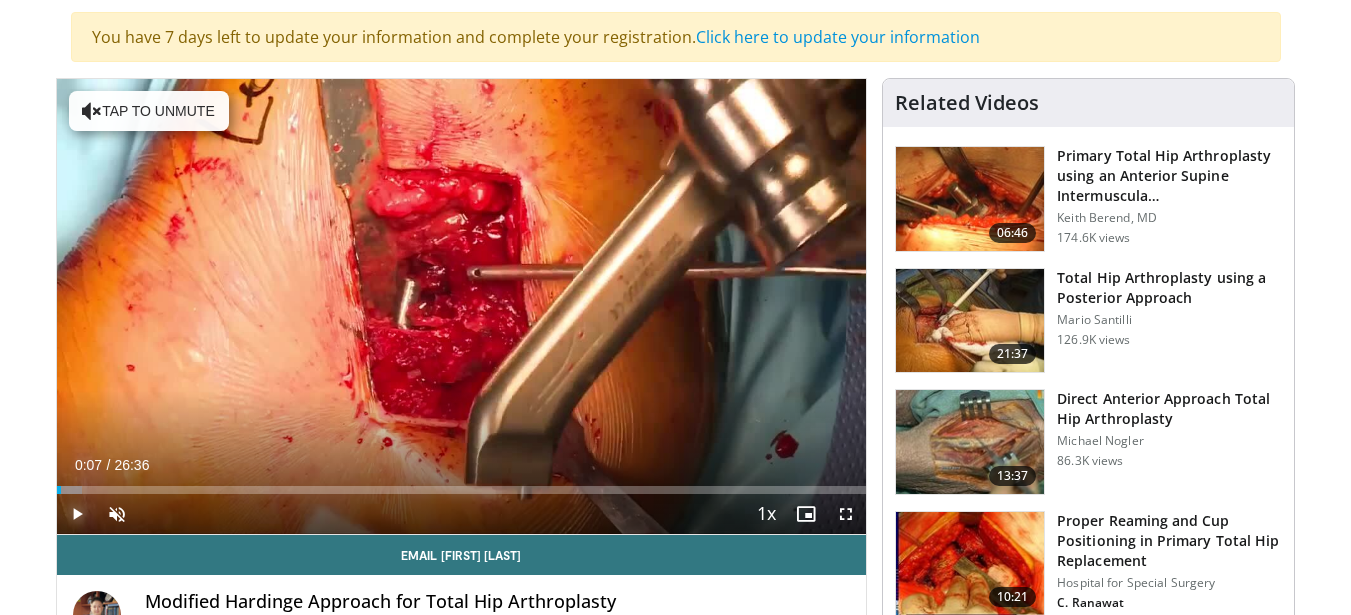 click at bounding box center [77, 514] 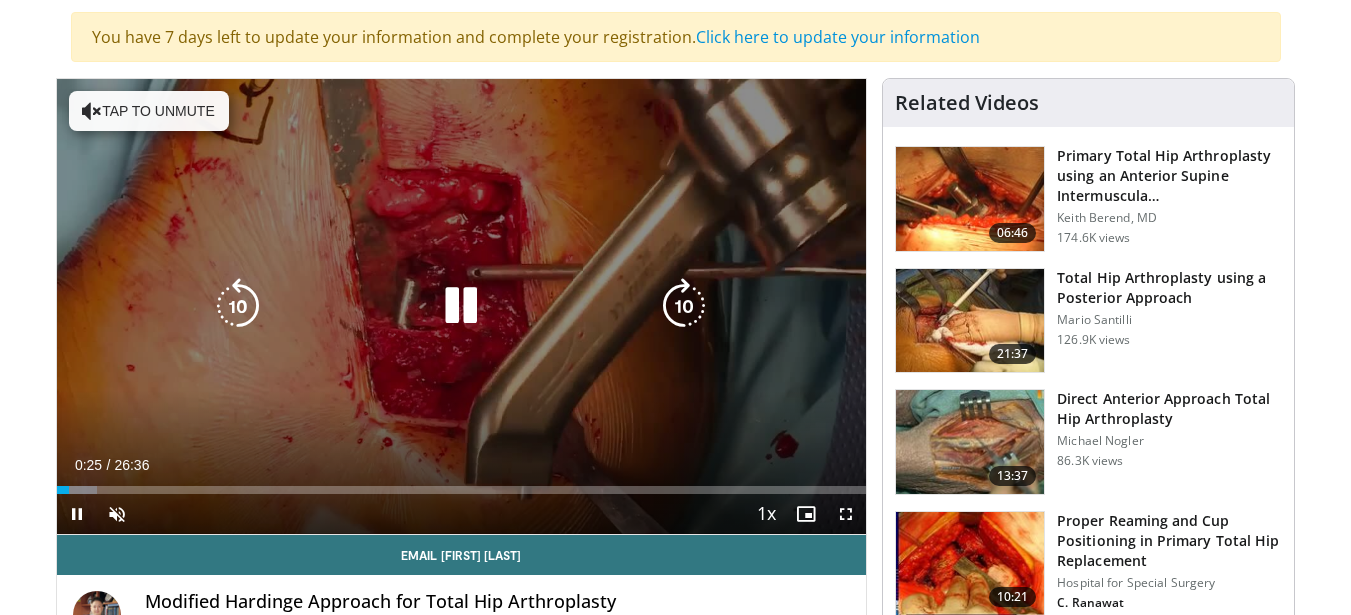 click at bounding box center (461, 306) 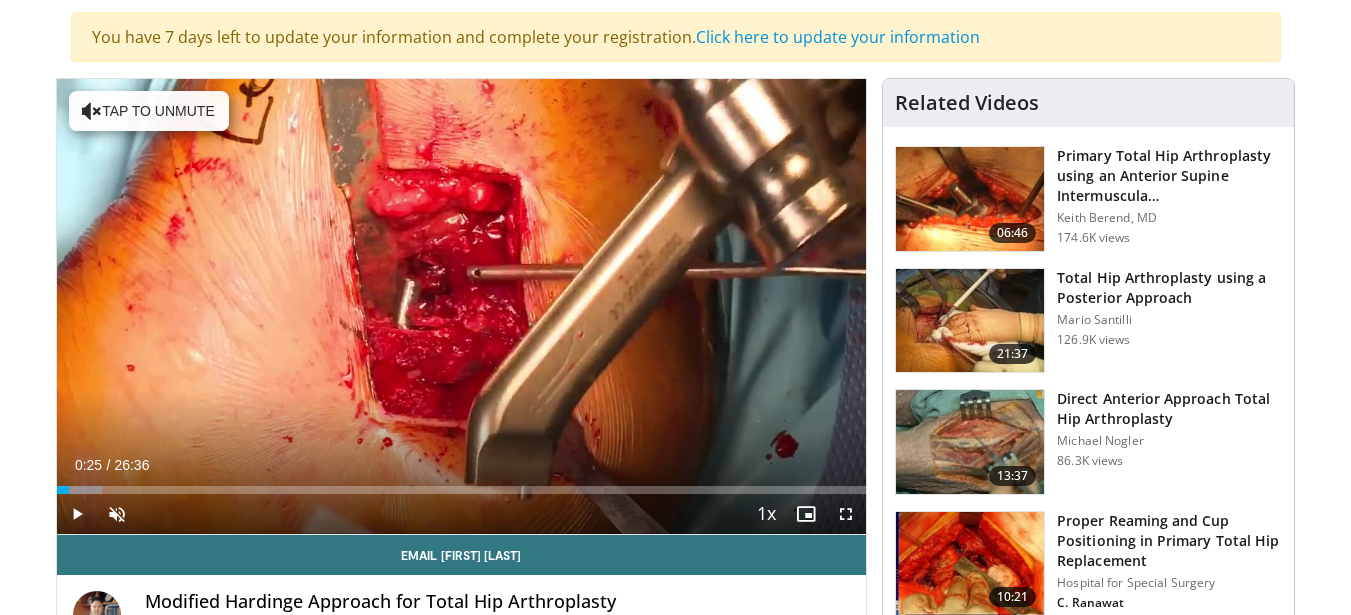 click on "10 seconds
Tap to unmute" at bounding box center [462, 306] 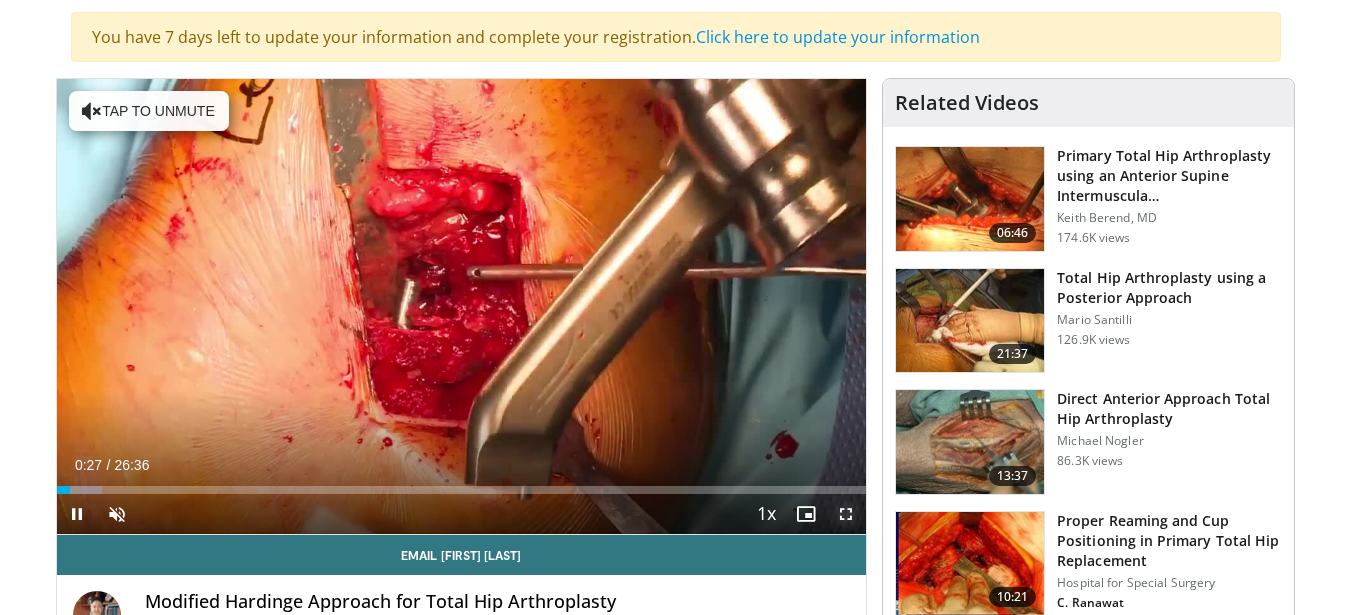 click at bounding box center [846, 514] 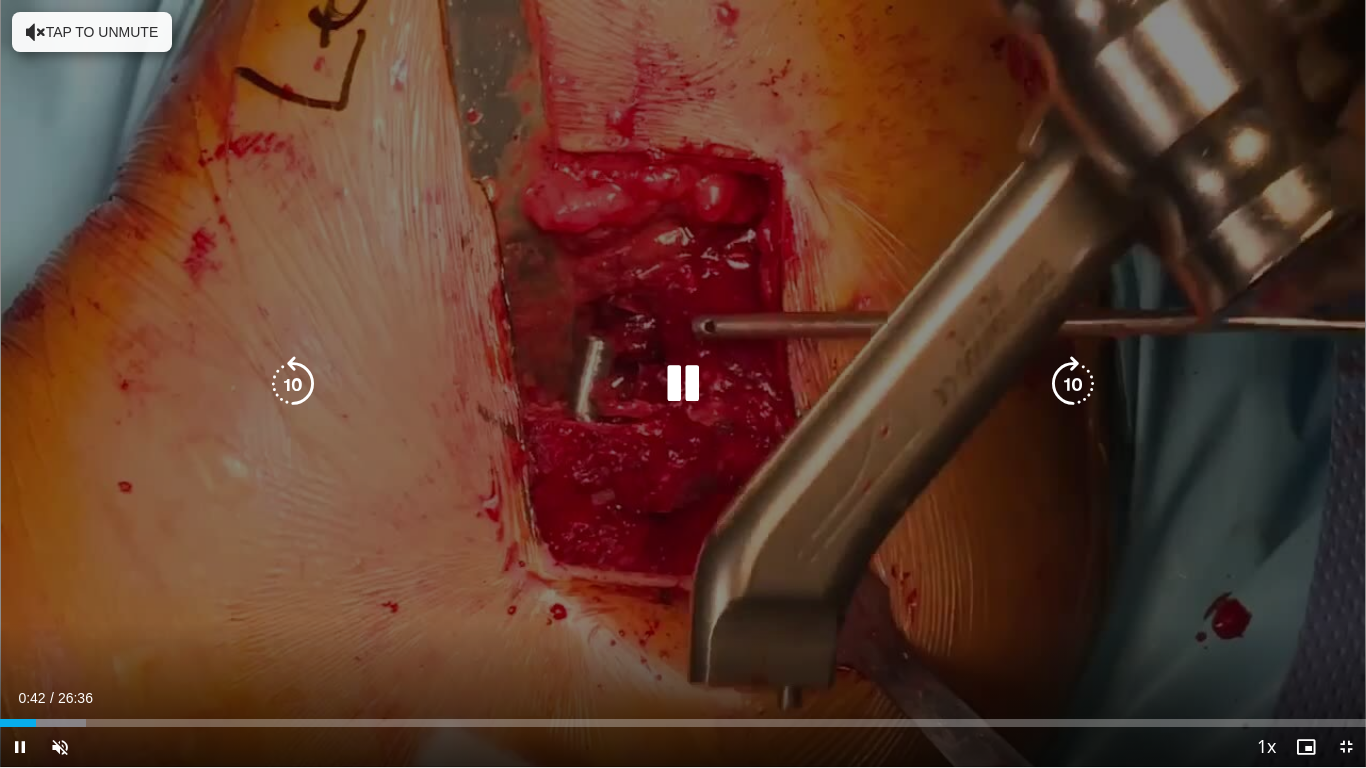 click at bounding box center (683, 384) 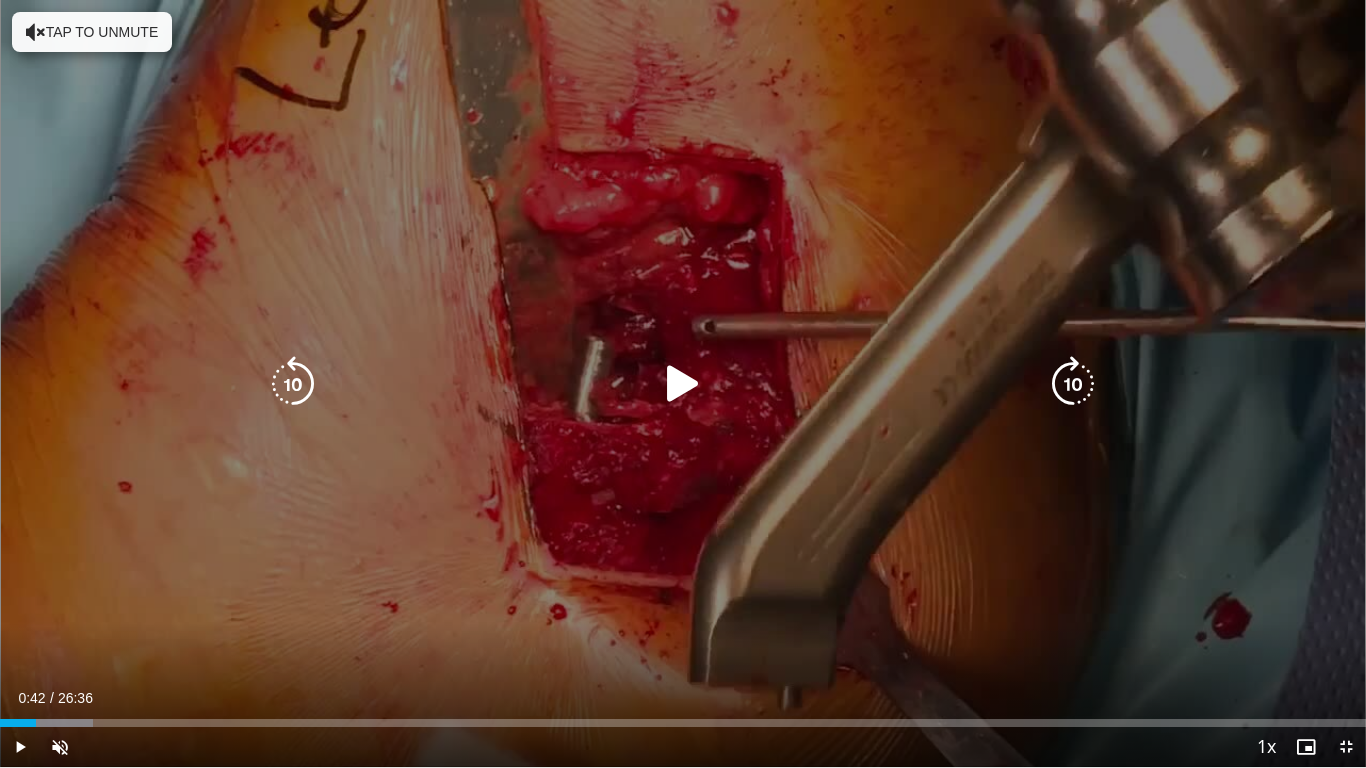 click at bounding box center [683, 384] 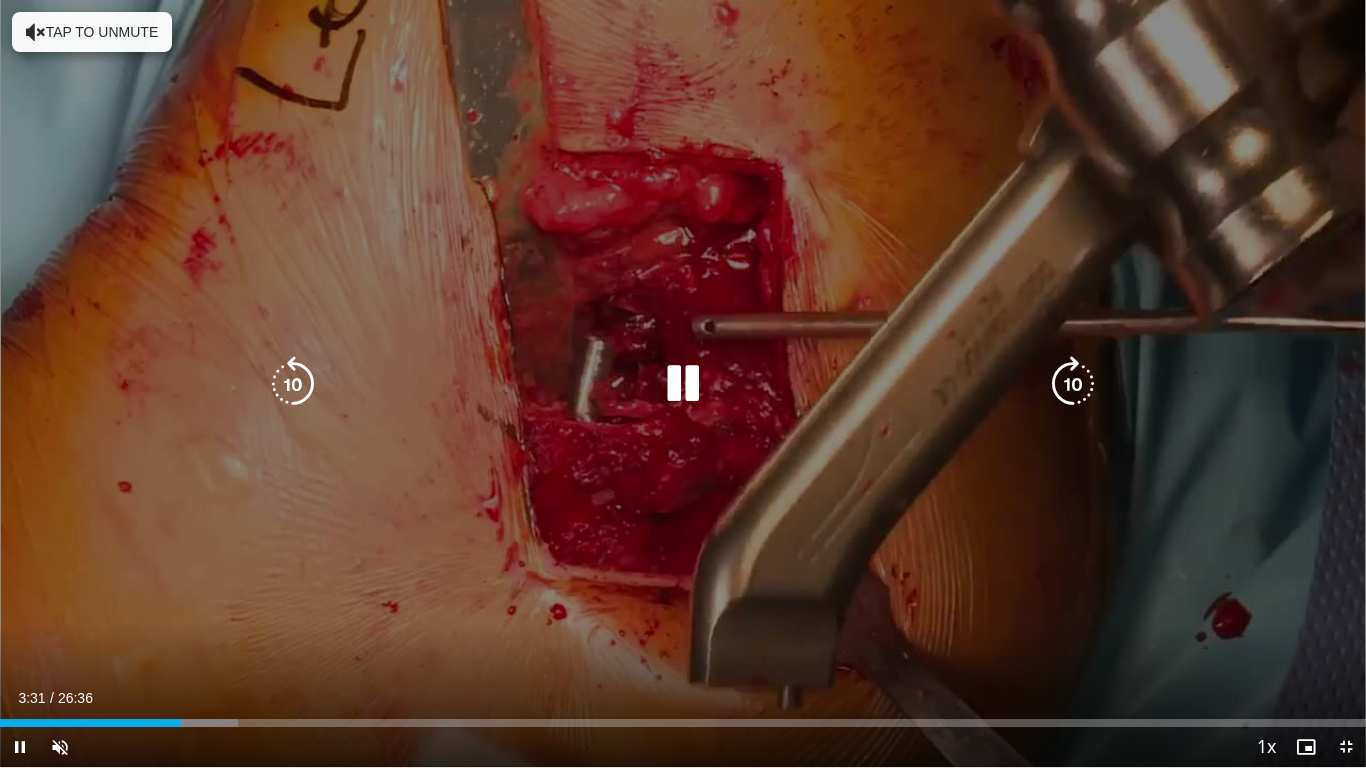 click at bounding box center (683, 384) 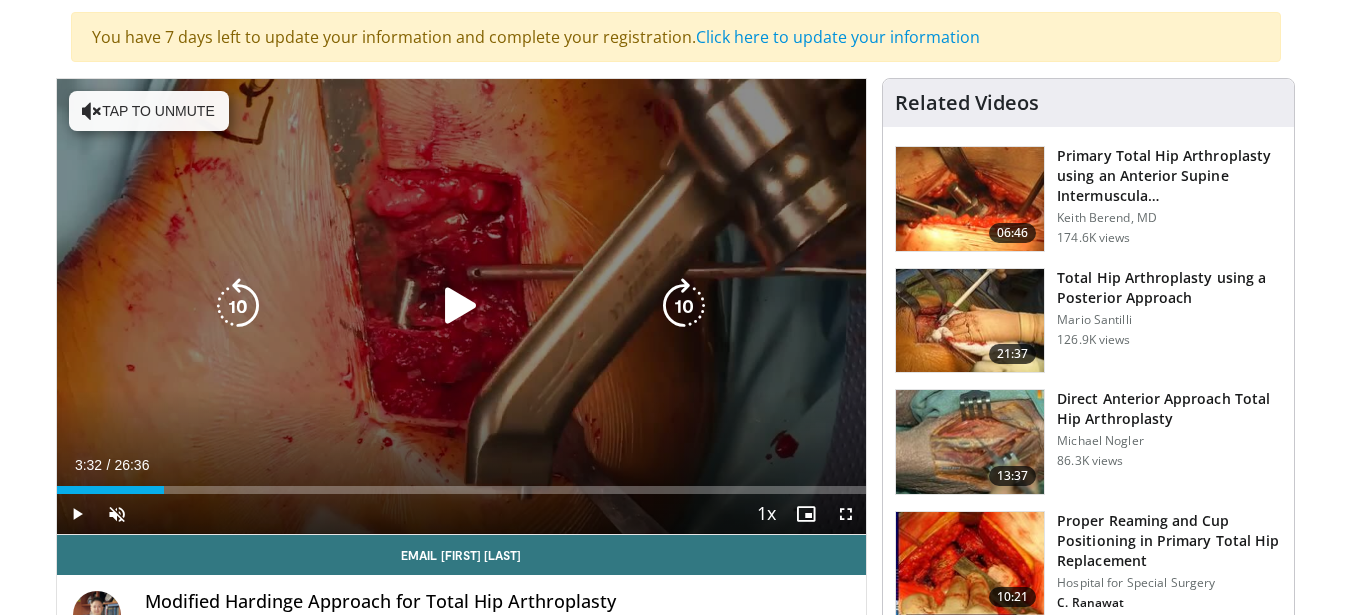 click at bounding box center [461, 306] 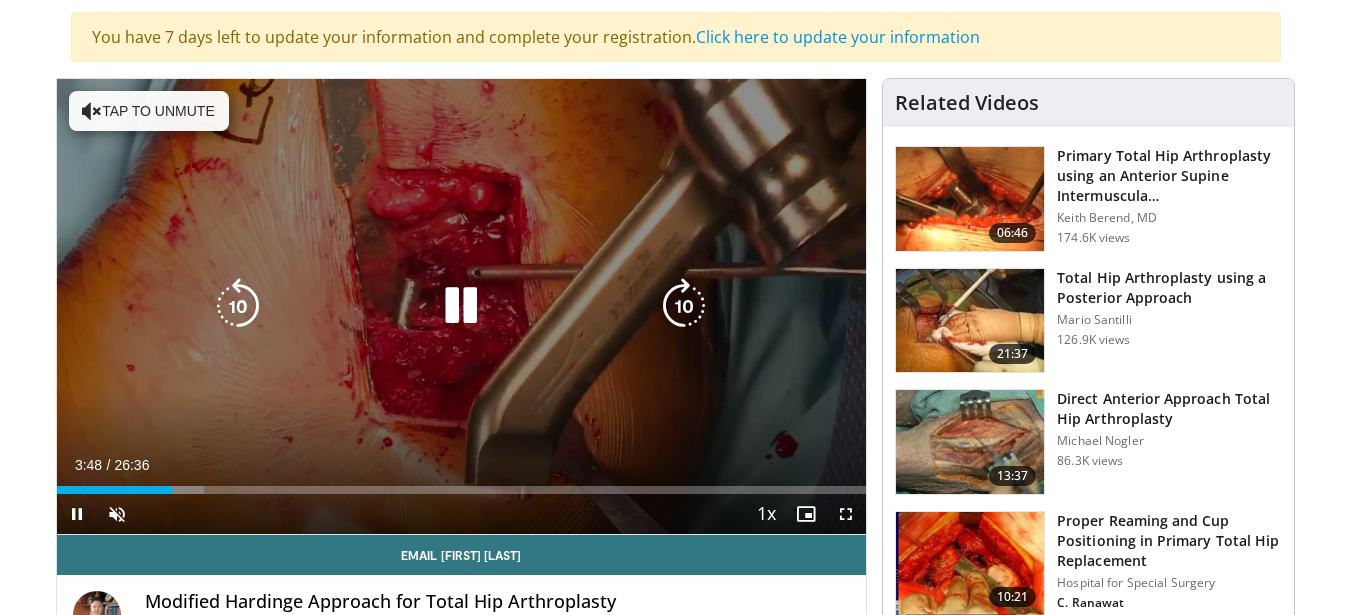 click at bounding box center [461, 306] 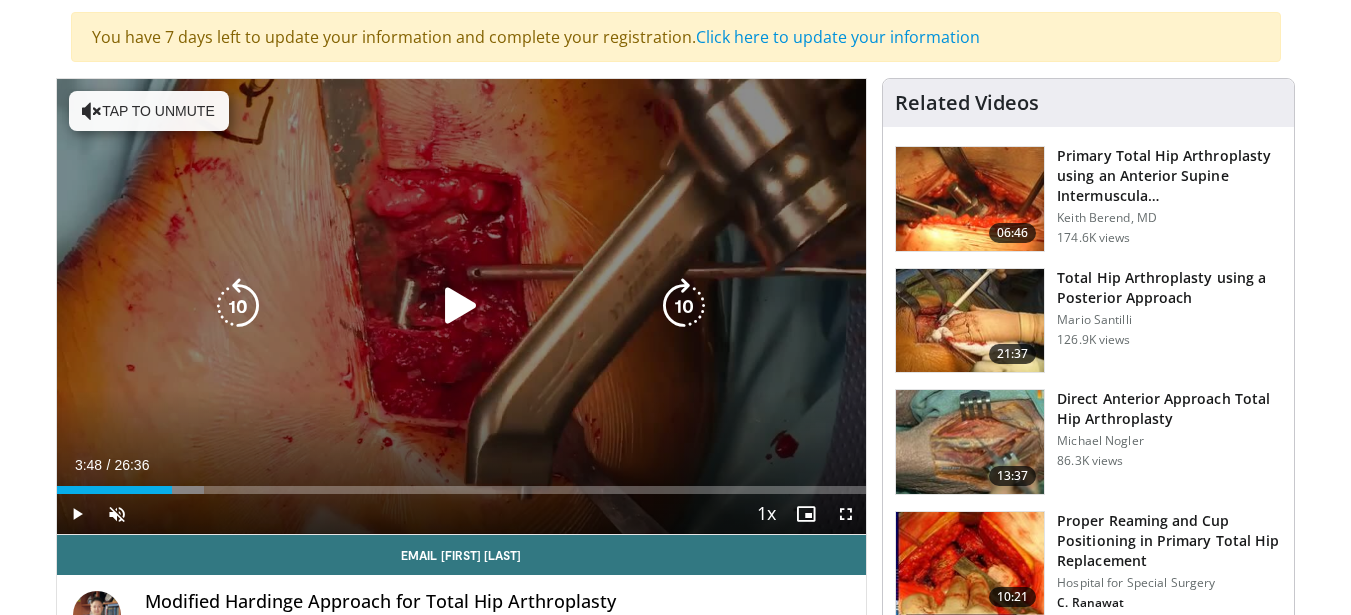 click at bounding box center [461, 306] 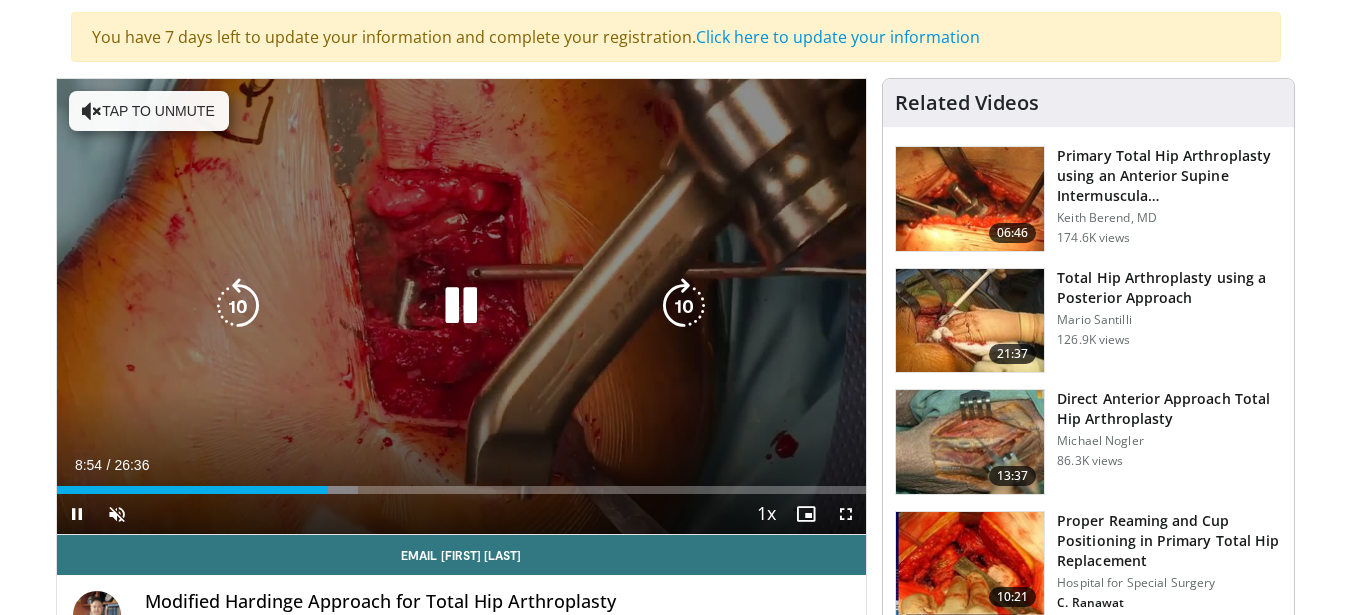 click at bounding box center [461, 306] 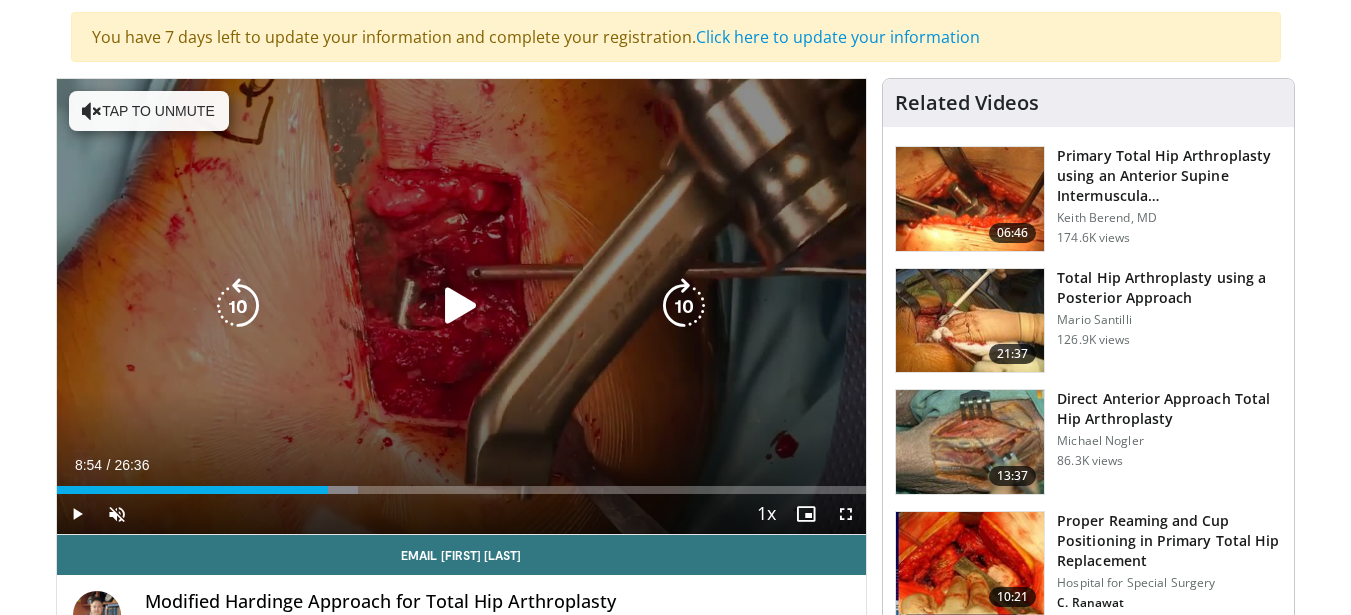 click at bounding box center [461, 306] 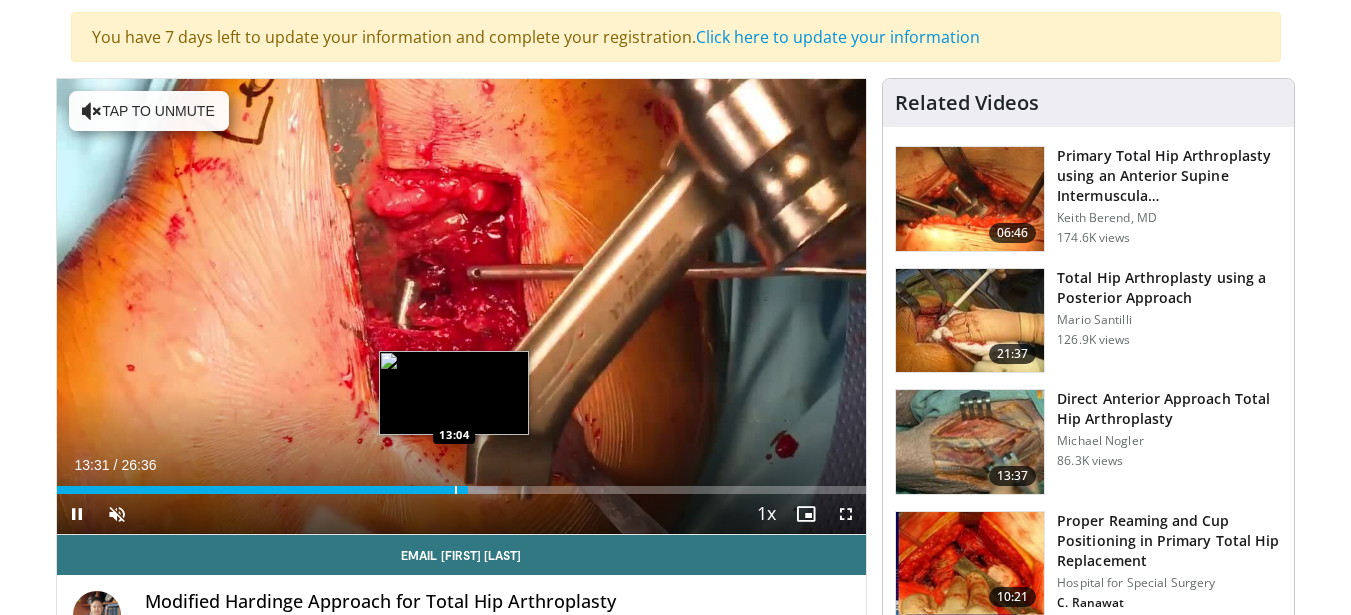 click at bounding box center [456, 490] 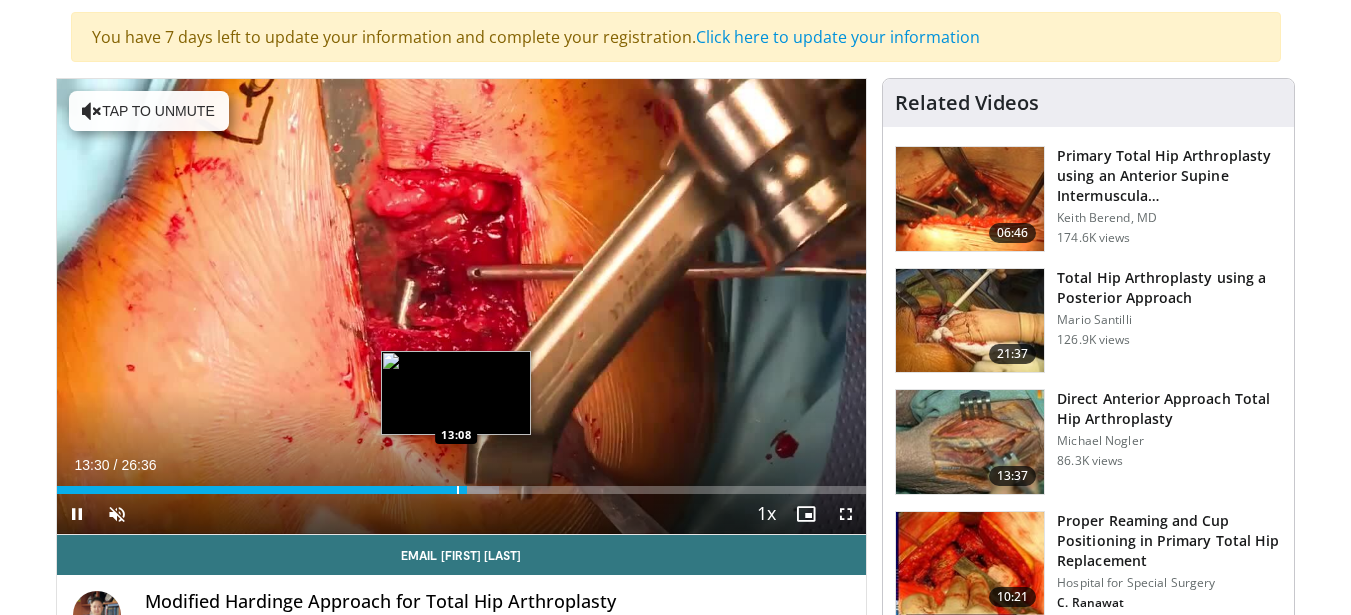 click at bounding box center [458, 490] 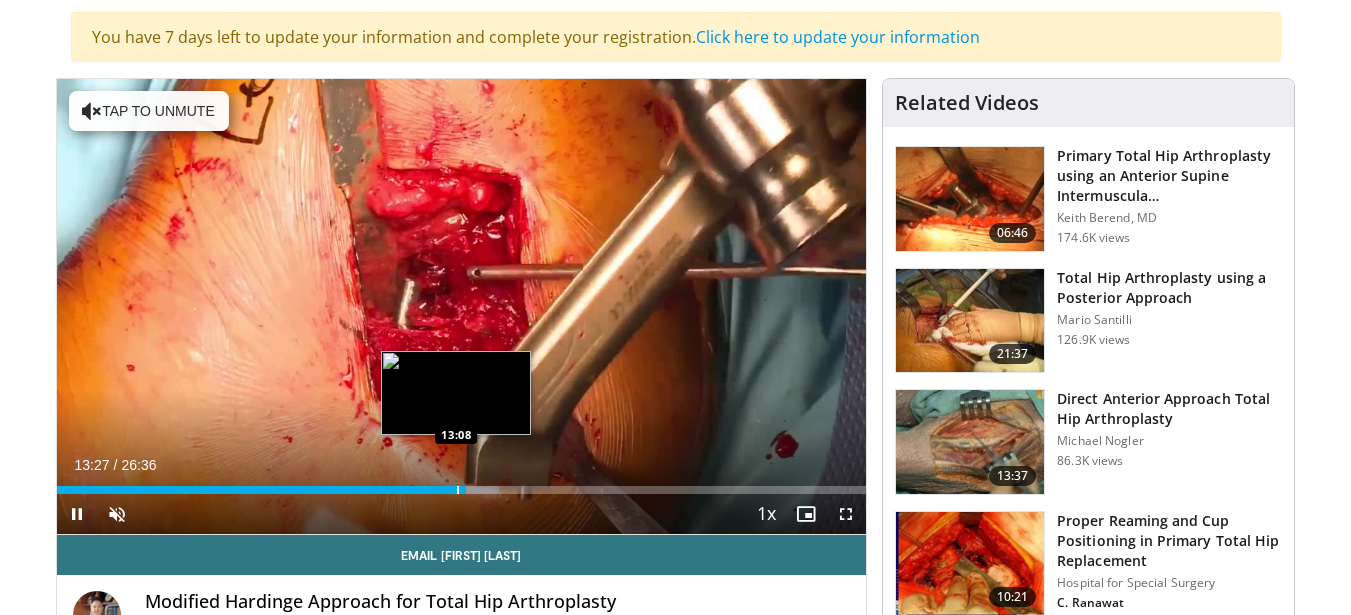 click on "**********" at bounding box center [462, 307] 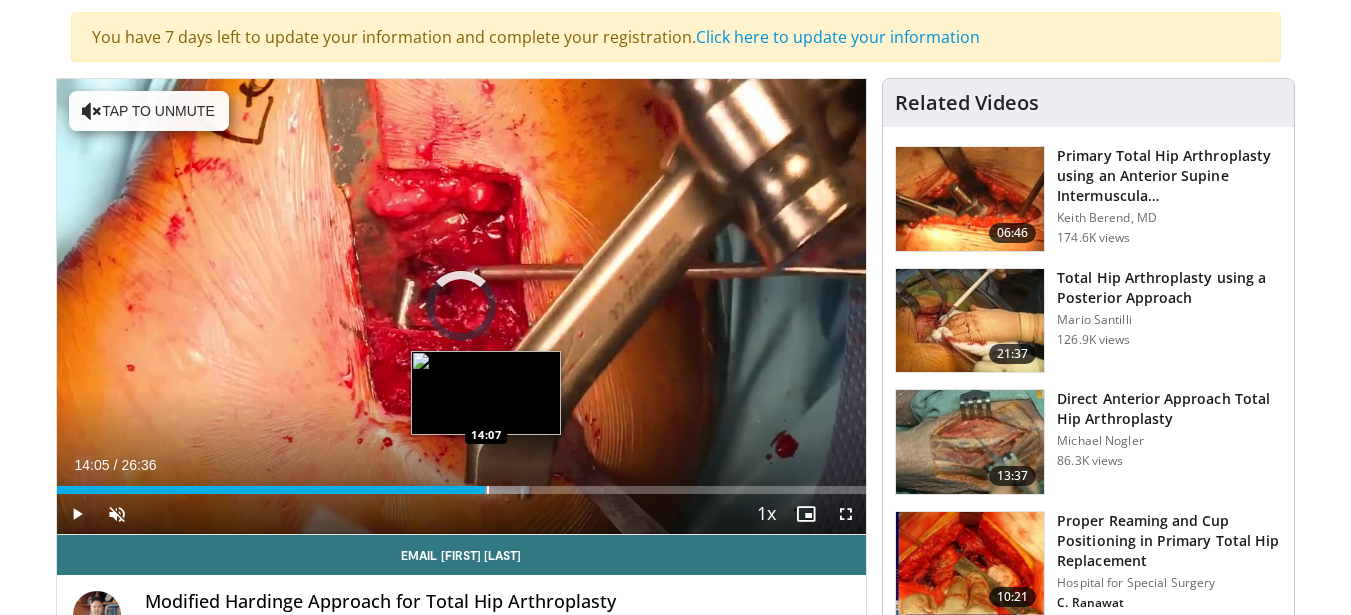 click at bounding box center (488, 490) 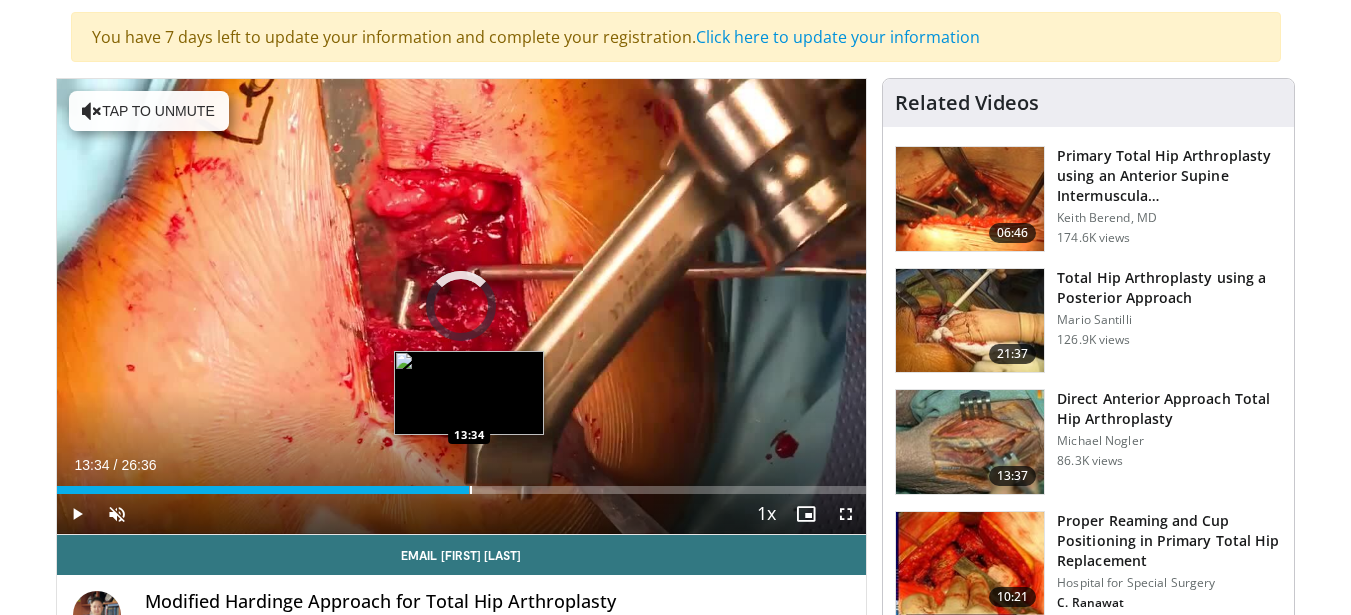click on "Loaded :  0.00% 13:34 13:34" at bounding box center (462, 484) 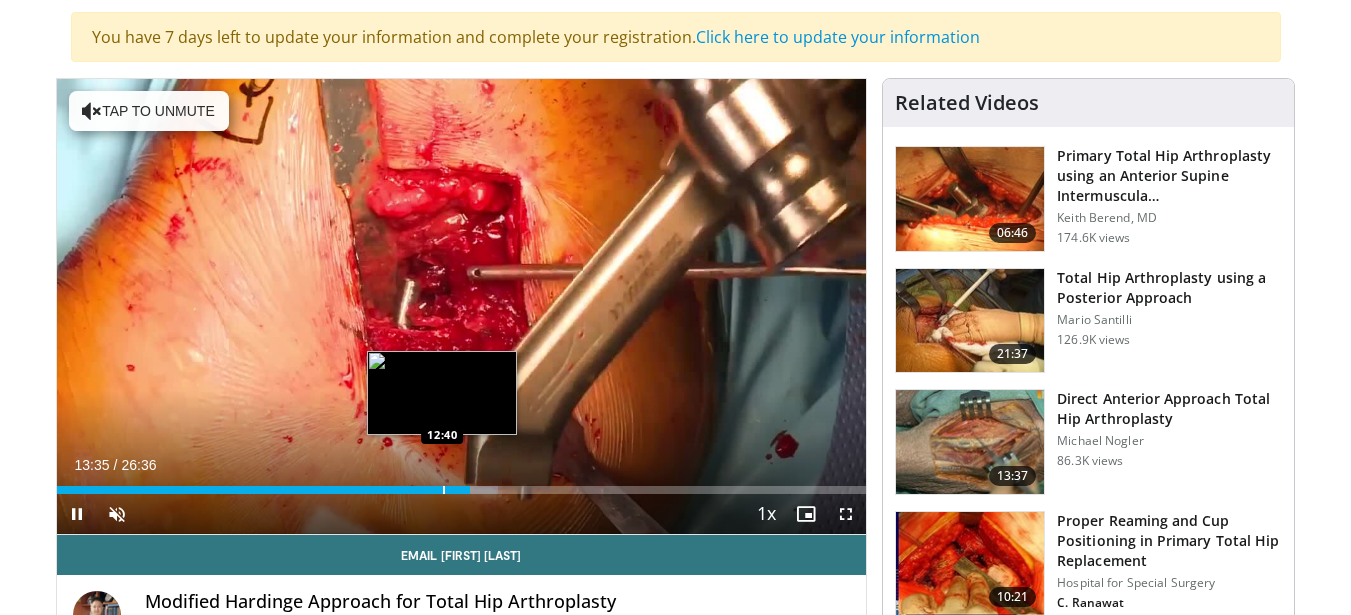 click at bounding box center (444, 490) 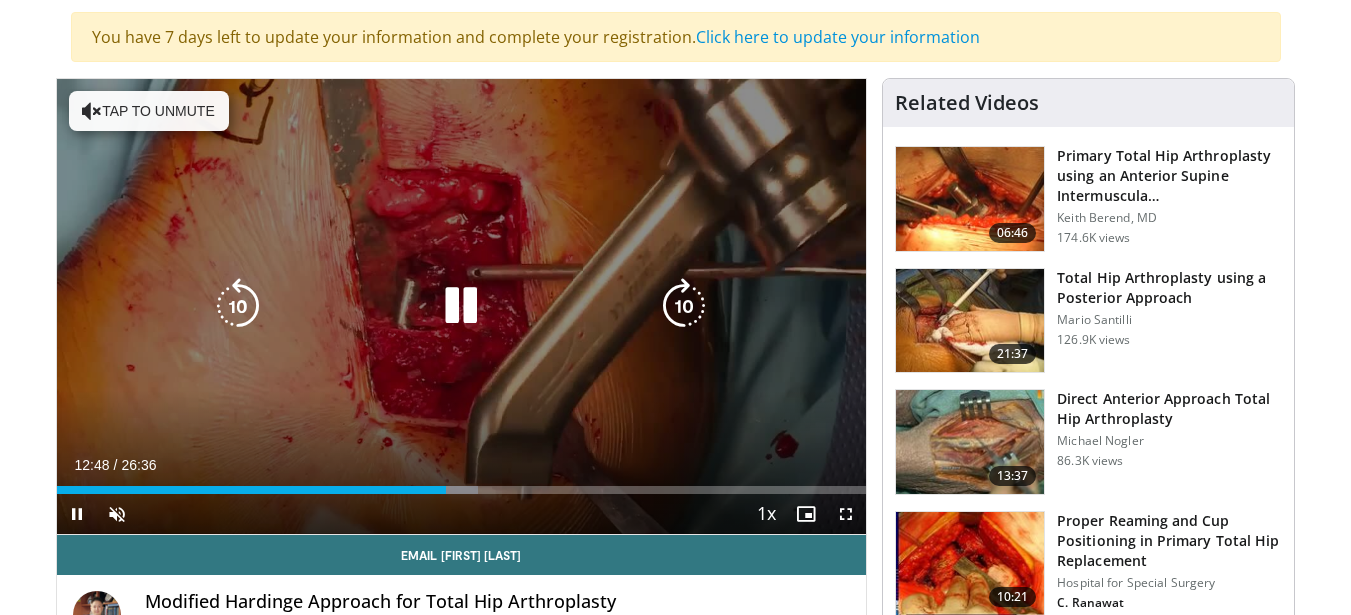 click on "10 seconds
Tap to unmute" at bounding box center [462, 306] 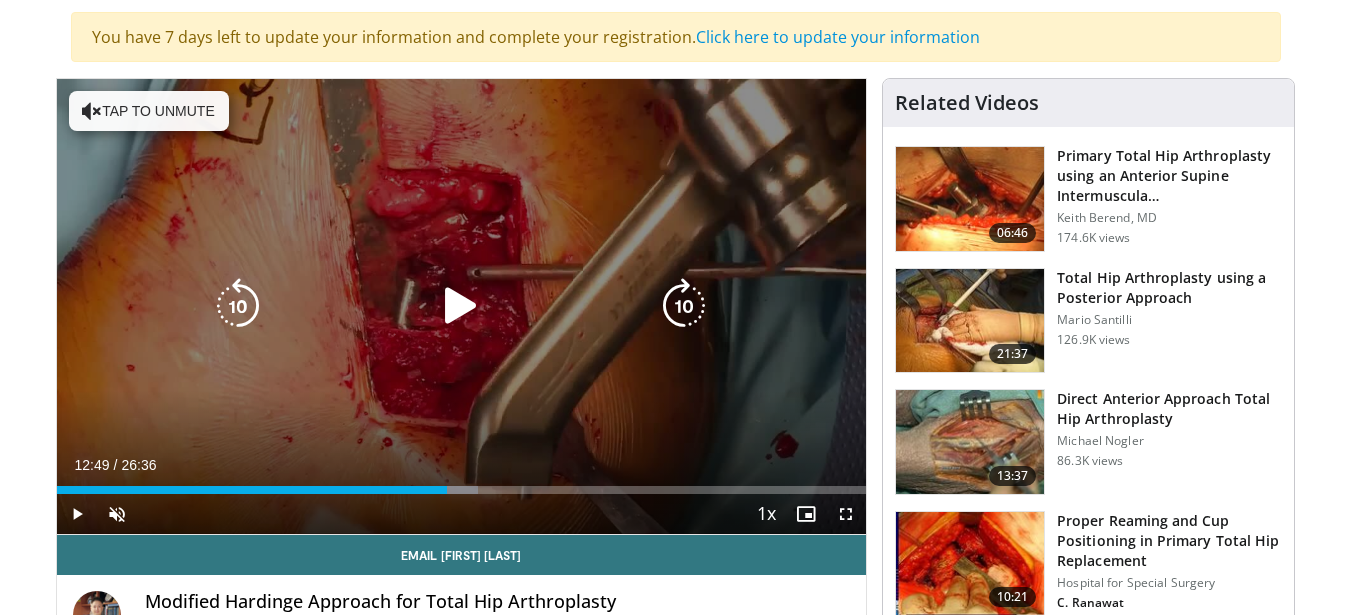 click at bounding box center [461, 306] 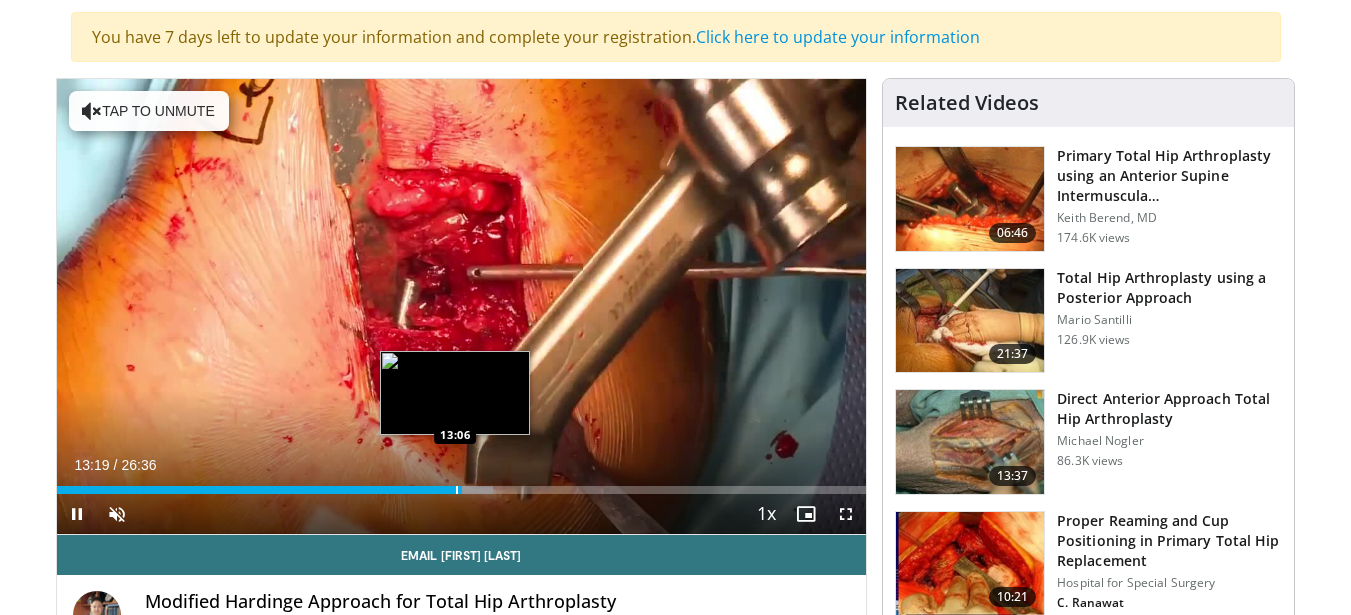 click on "13:20" at bounding box center (260, 490) 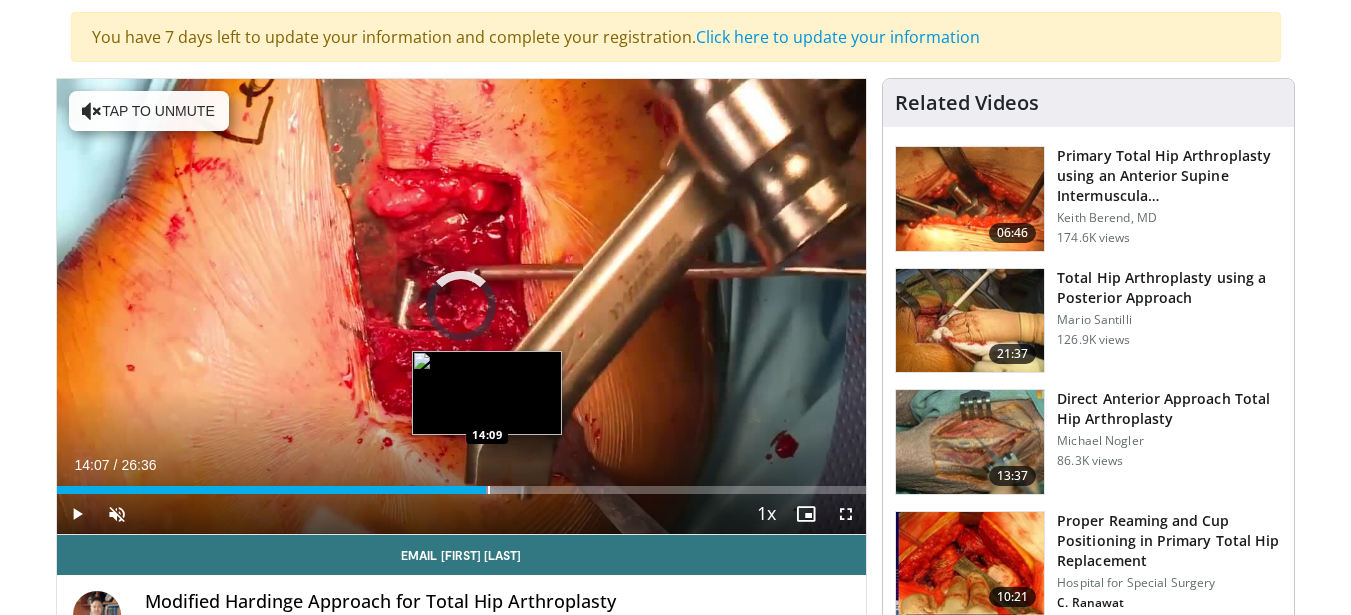 click at bounding box center (489, 490) 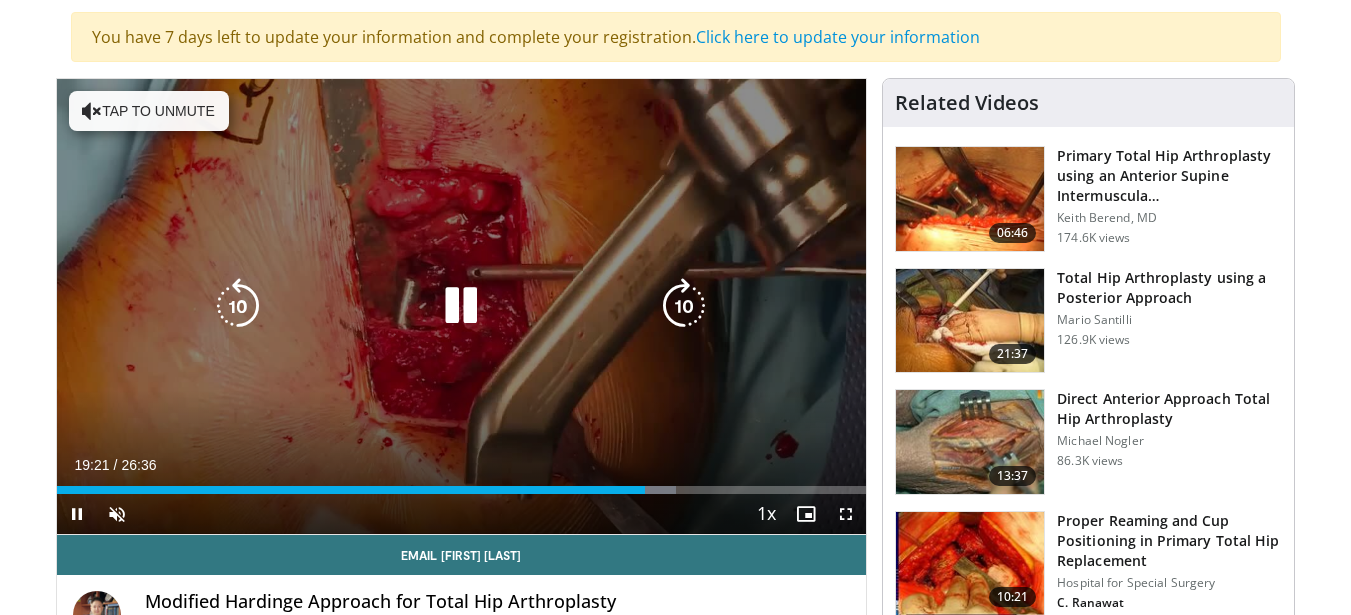 click at bounding box center (238, 306) 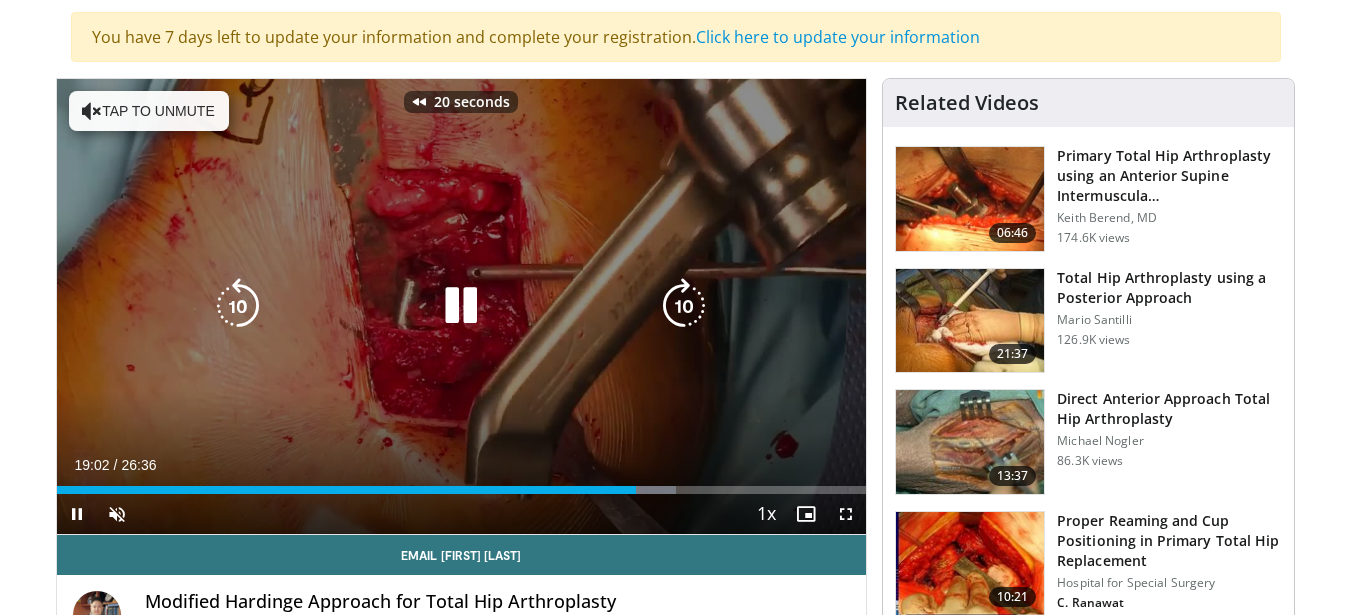 click at bounding box center (238, 306) 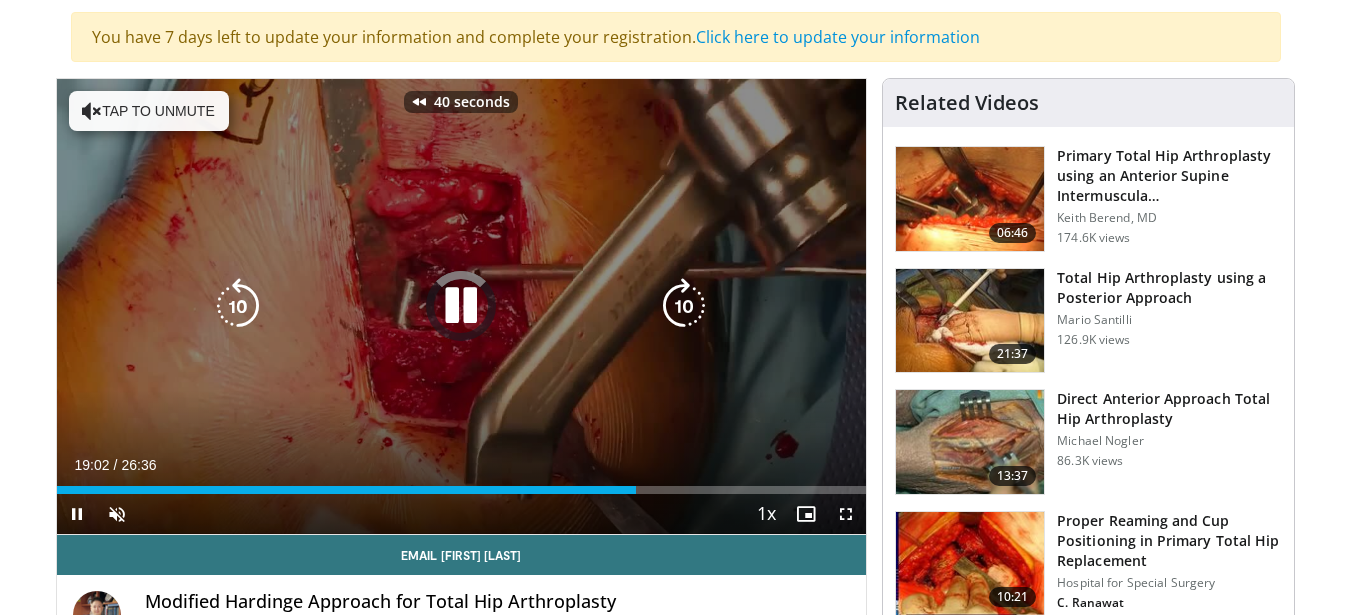 click at bounding box center (238, 306) 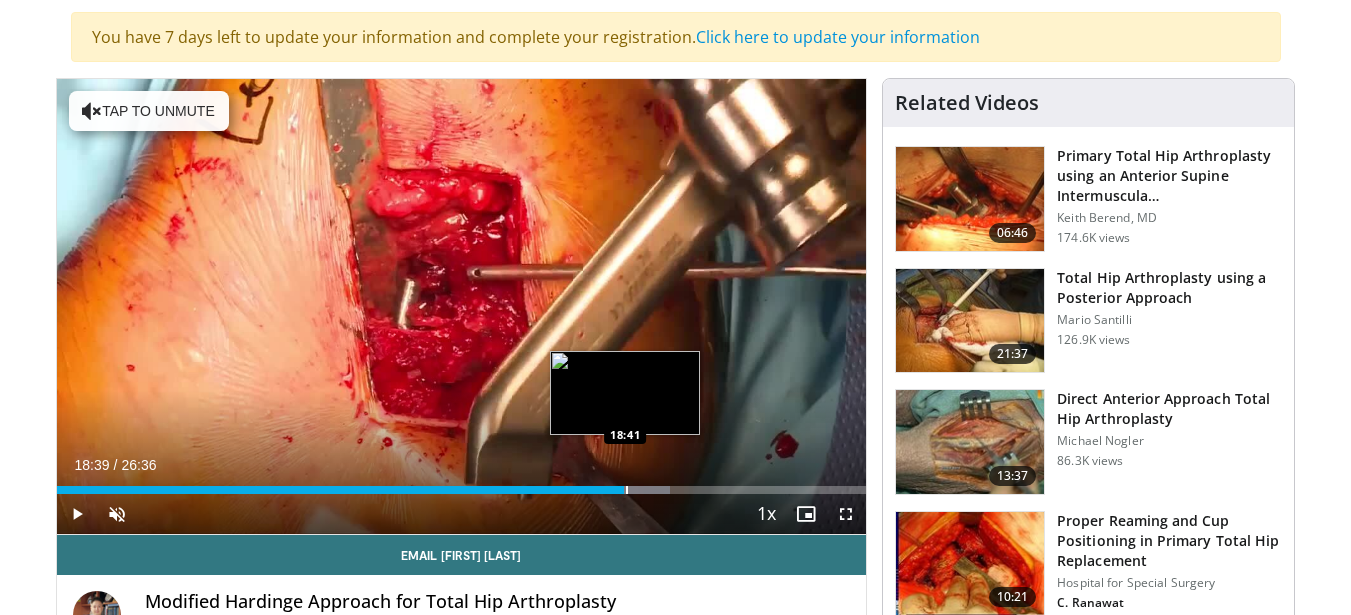 click at bounding box center [627, 490] 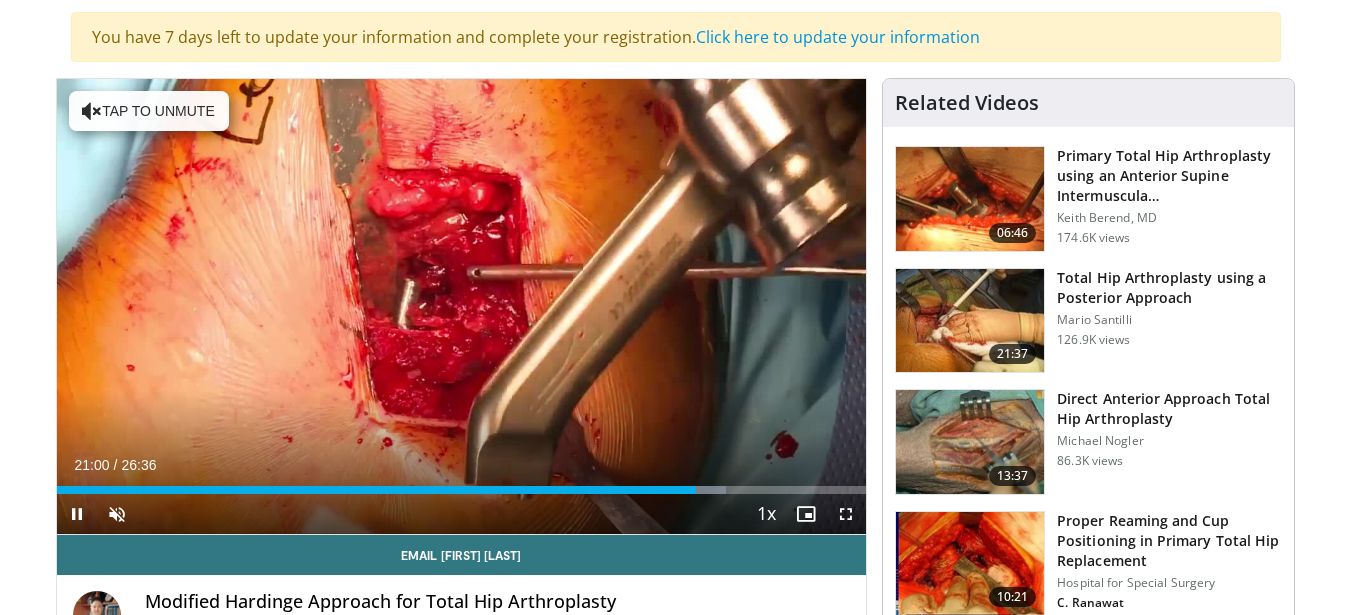 click on "**********" at bounding box center [462, 307] 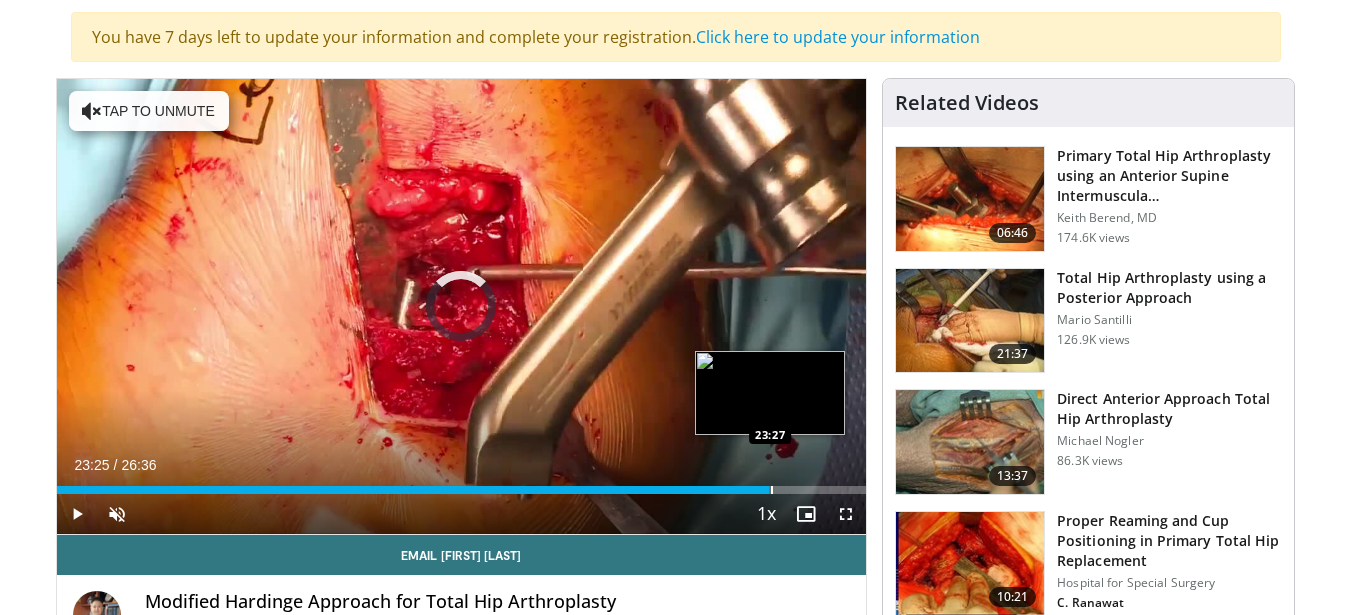 click at bounding box center (772, 490) 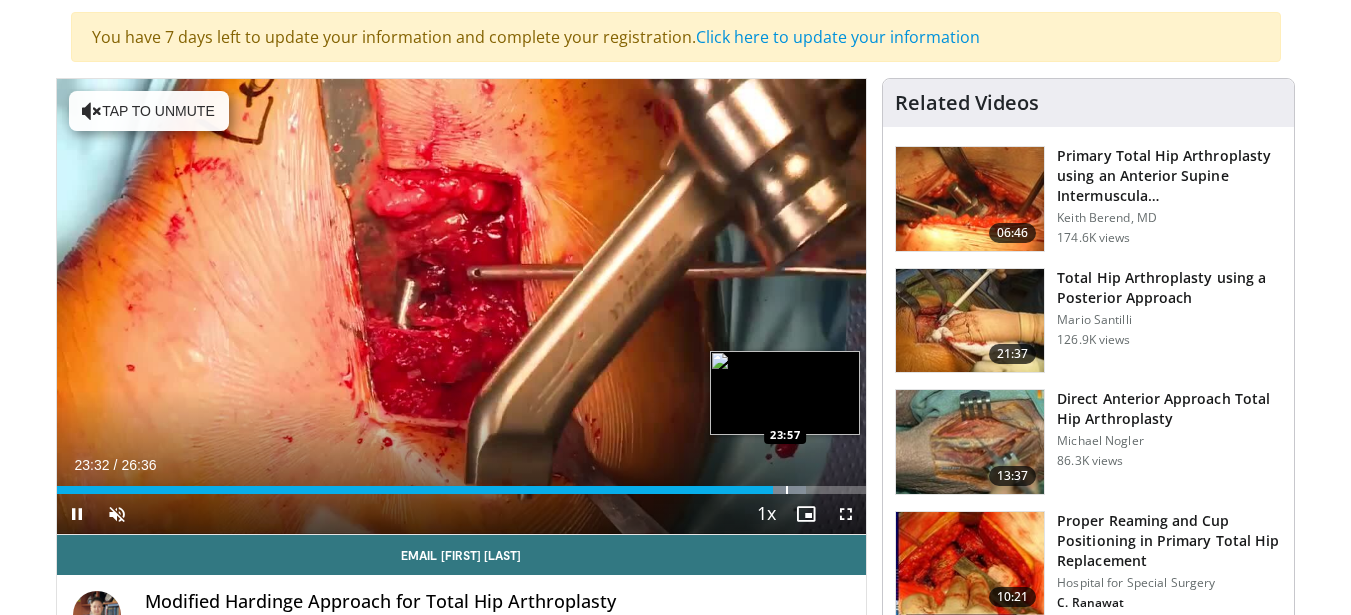click at bounding box center [787, 490] 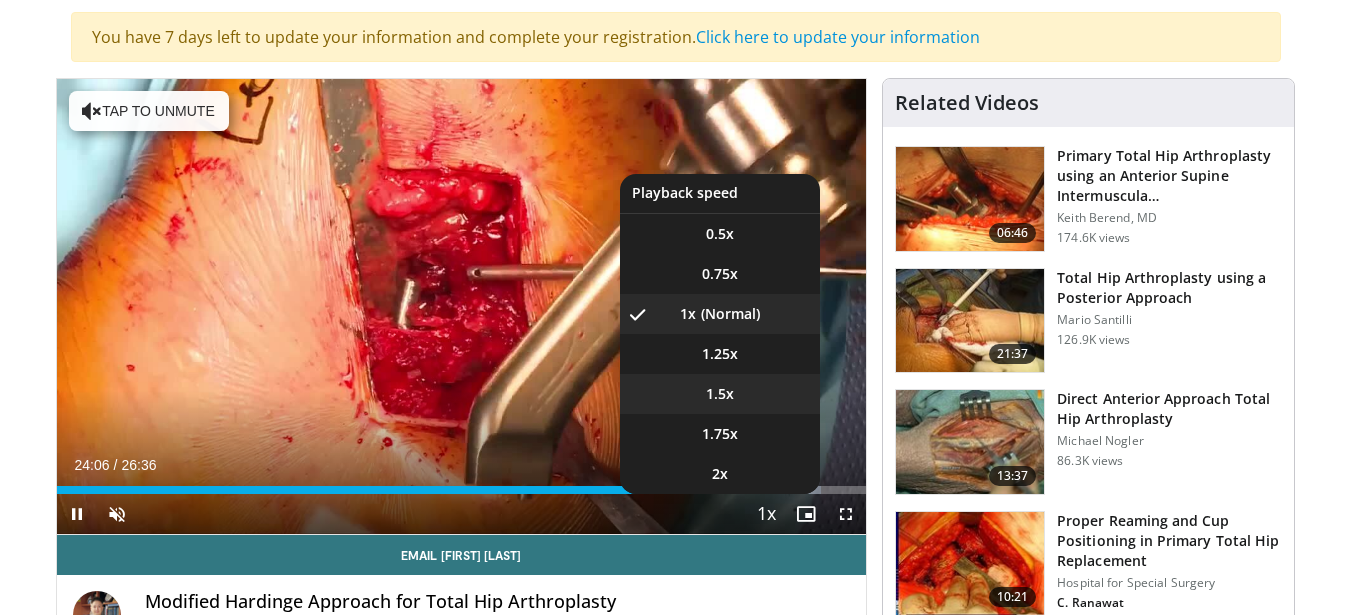 click on "1.5x" at bounding box center (720, 394) 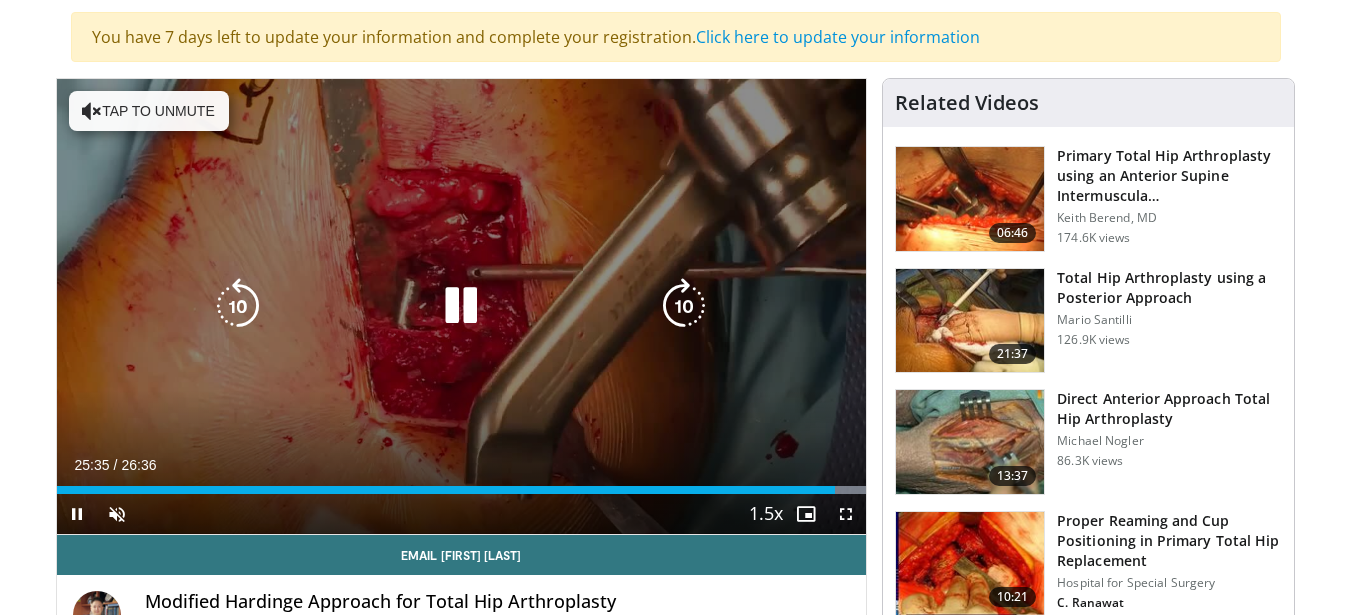 click at bounding box center [461, 306] 